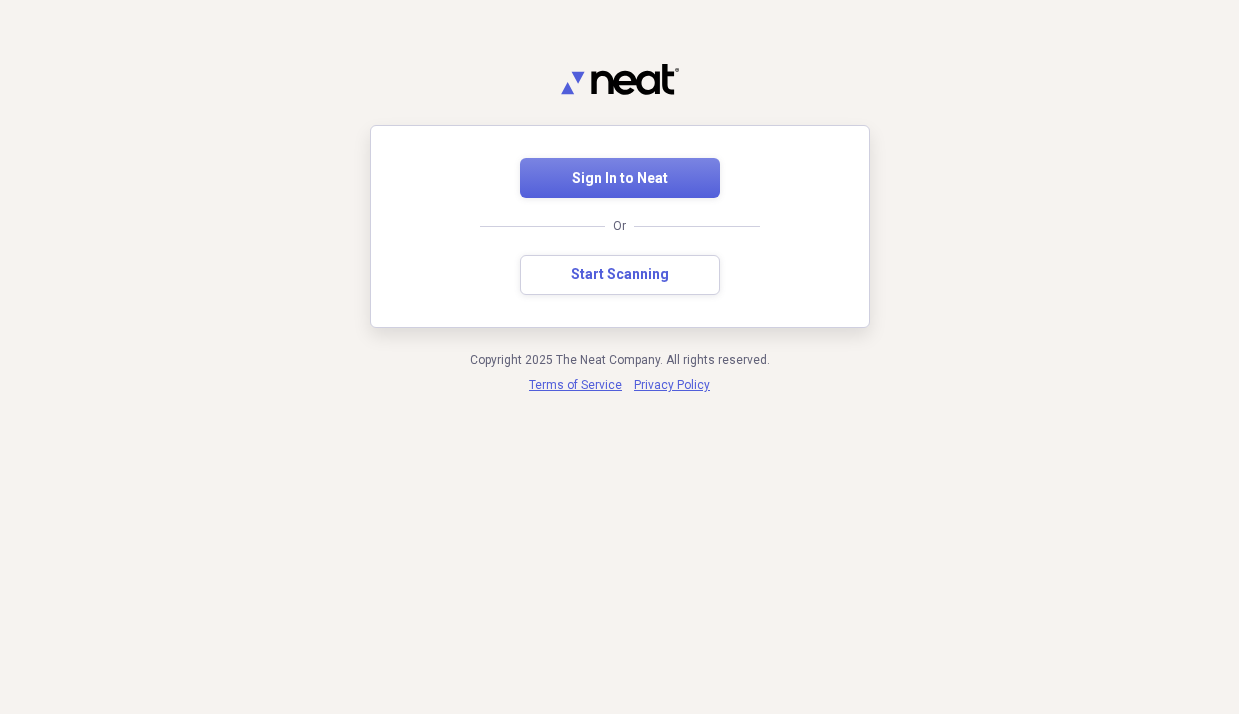 scroll, scrollTop: 0, scrollLeft: 0, axis: both 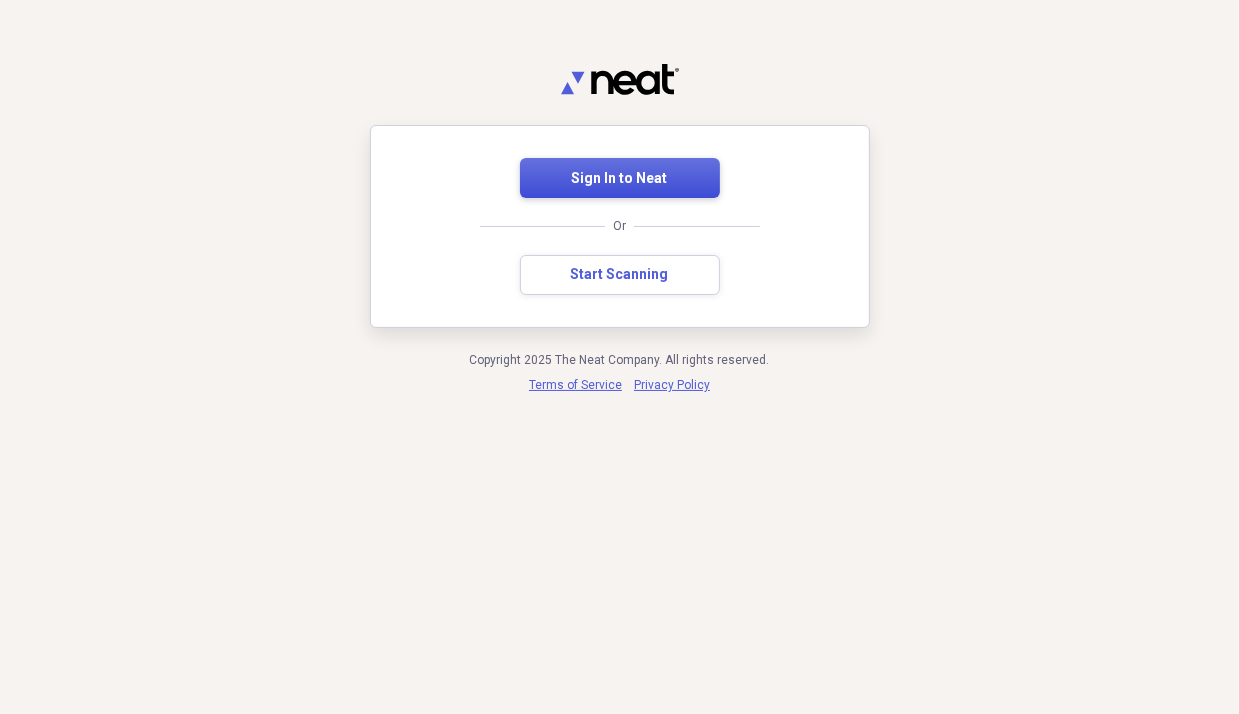 click on "Sign In to Neat" at bounding box center (620, 179) 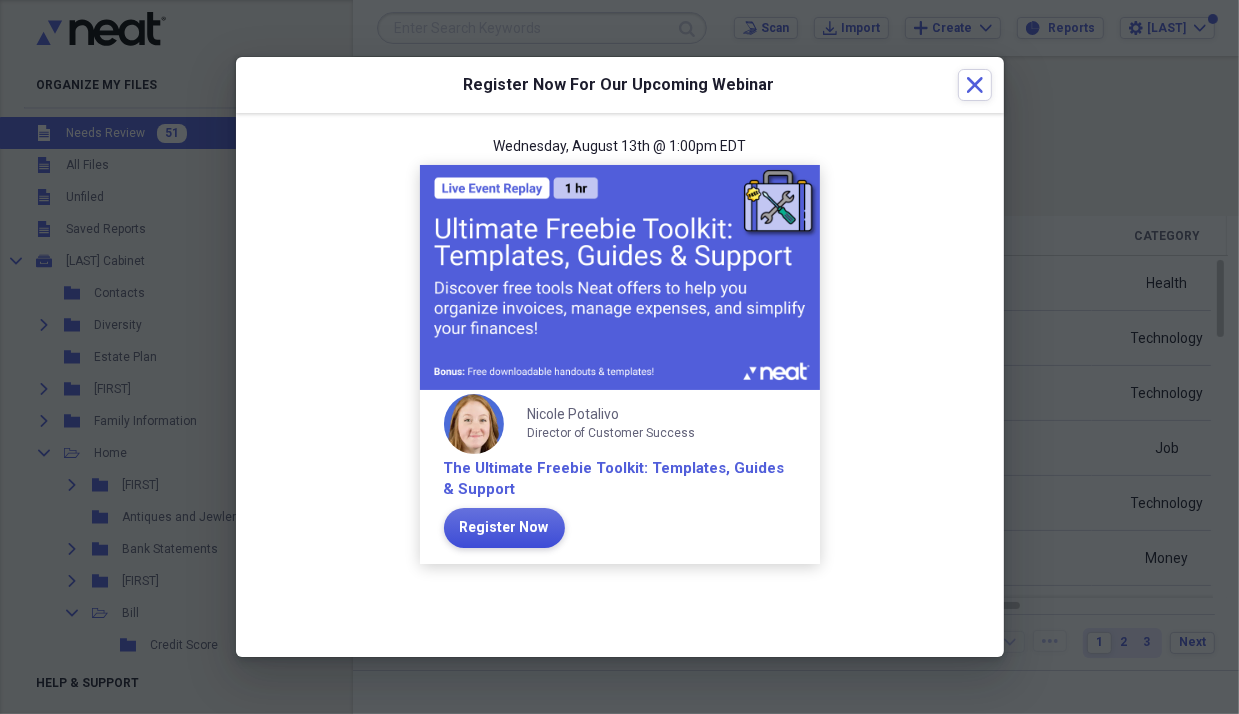 click on "Register Now" at bounding box center [504, 528] 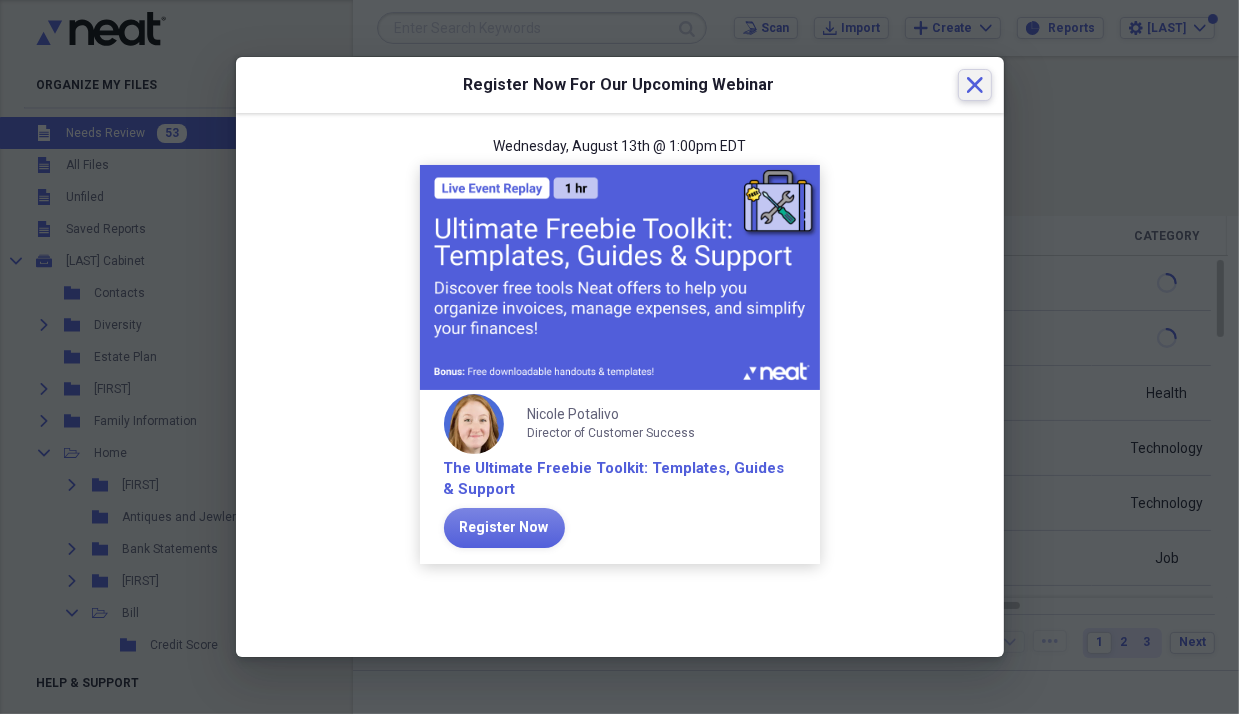 click on "Close" 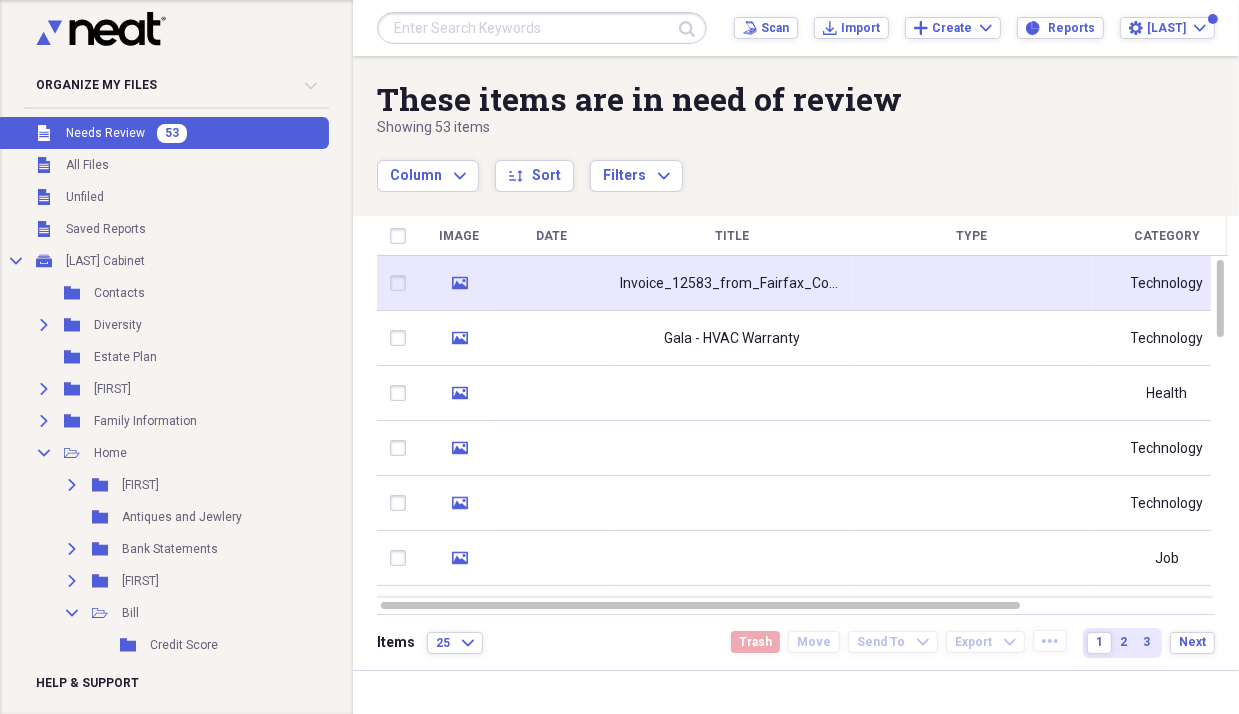 click at bounding box center [552, 283] 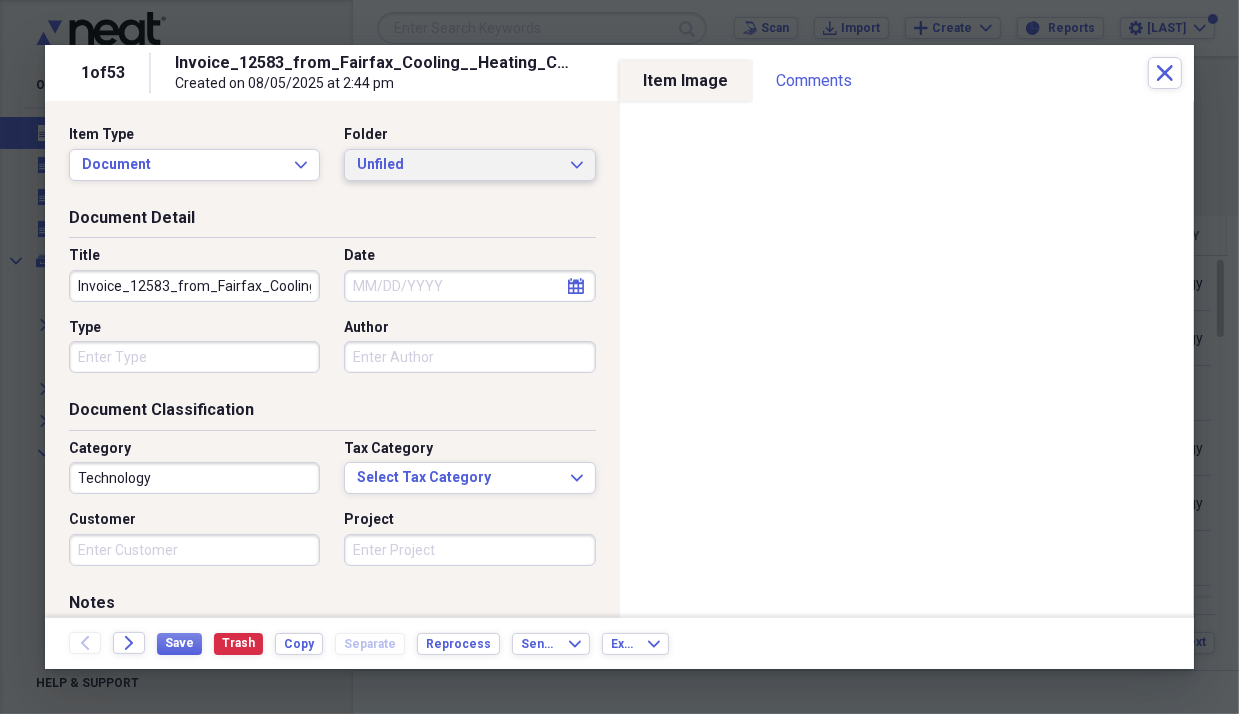 click on "Unfiled" at bounding box center [457, 165] 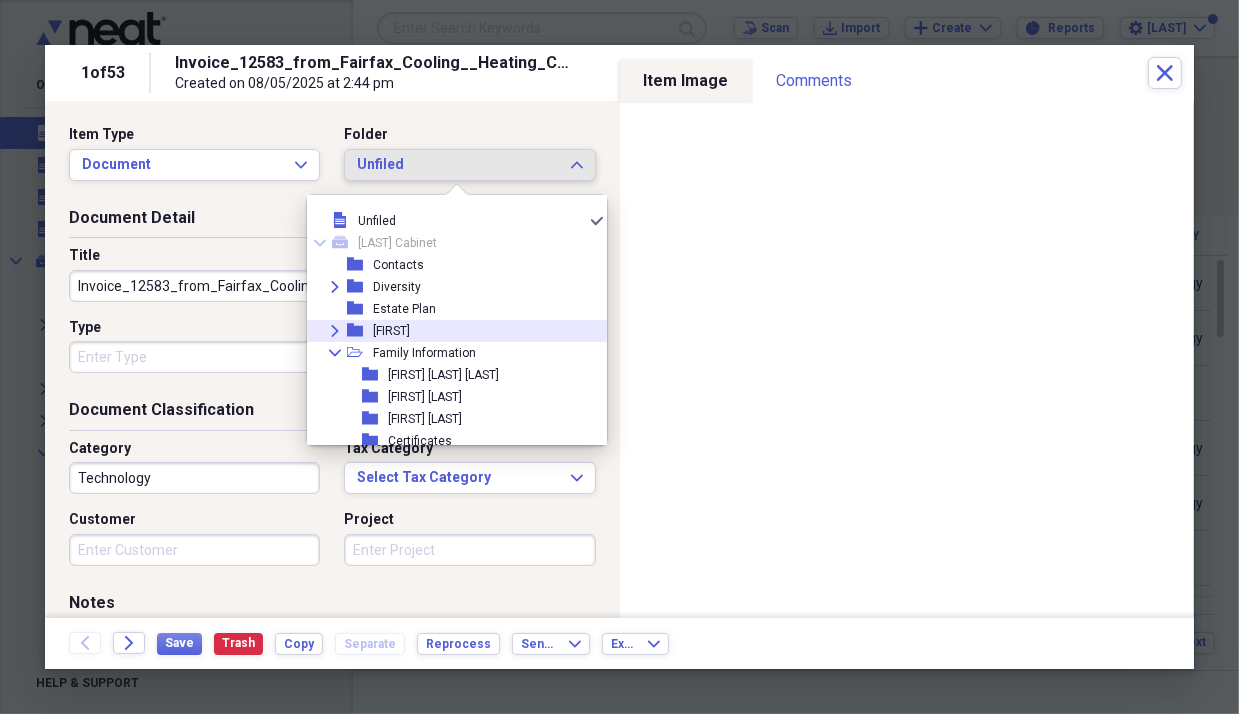 click on "Expand" at bounding box center (335, 331) 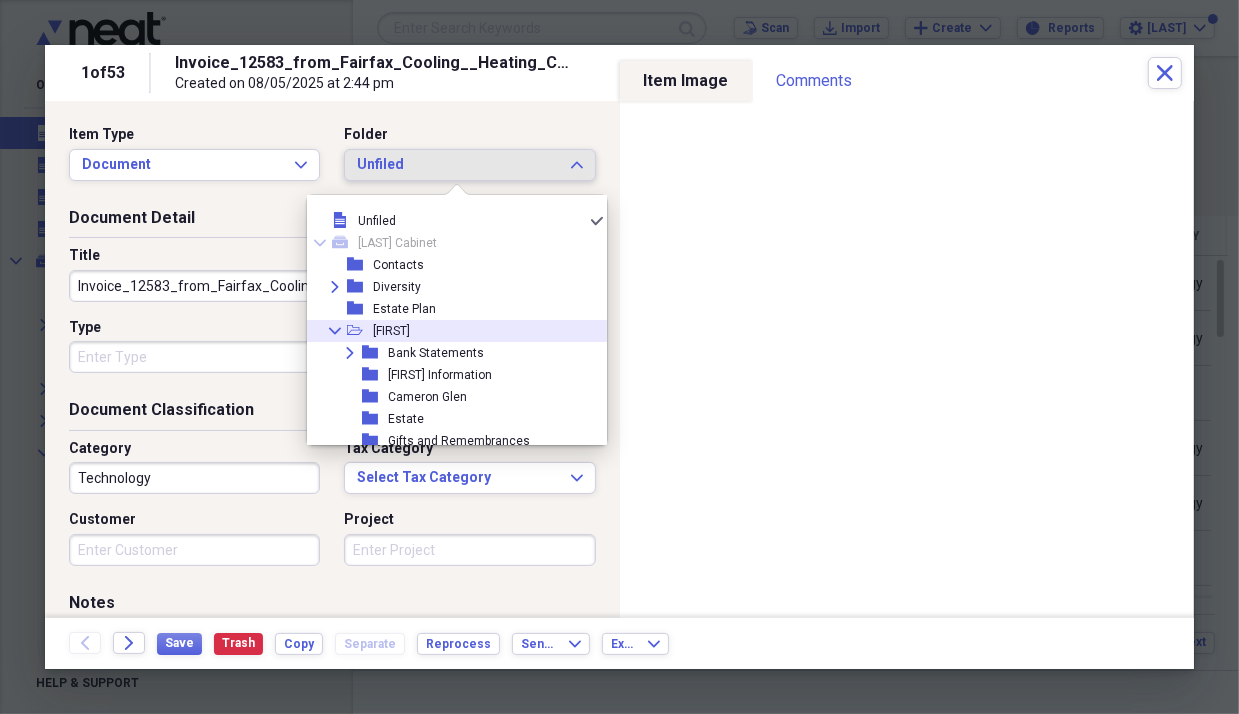 click on "Collapse" 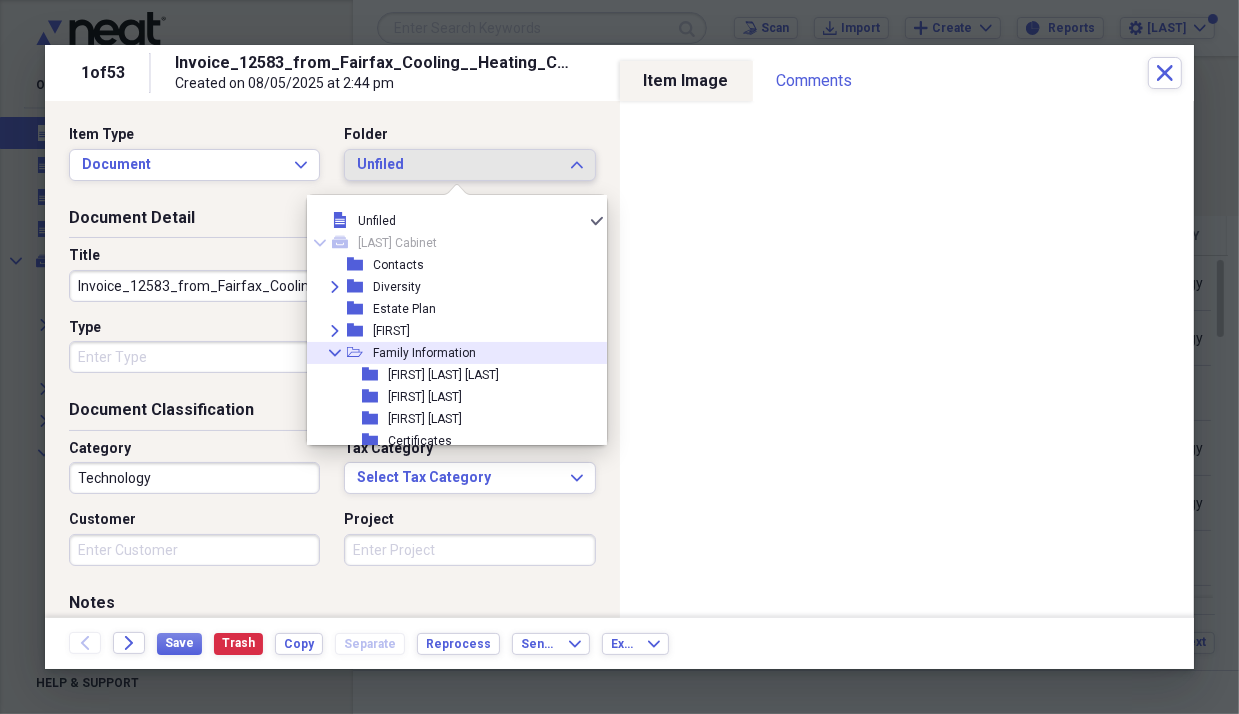 click 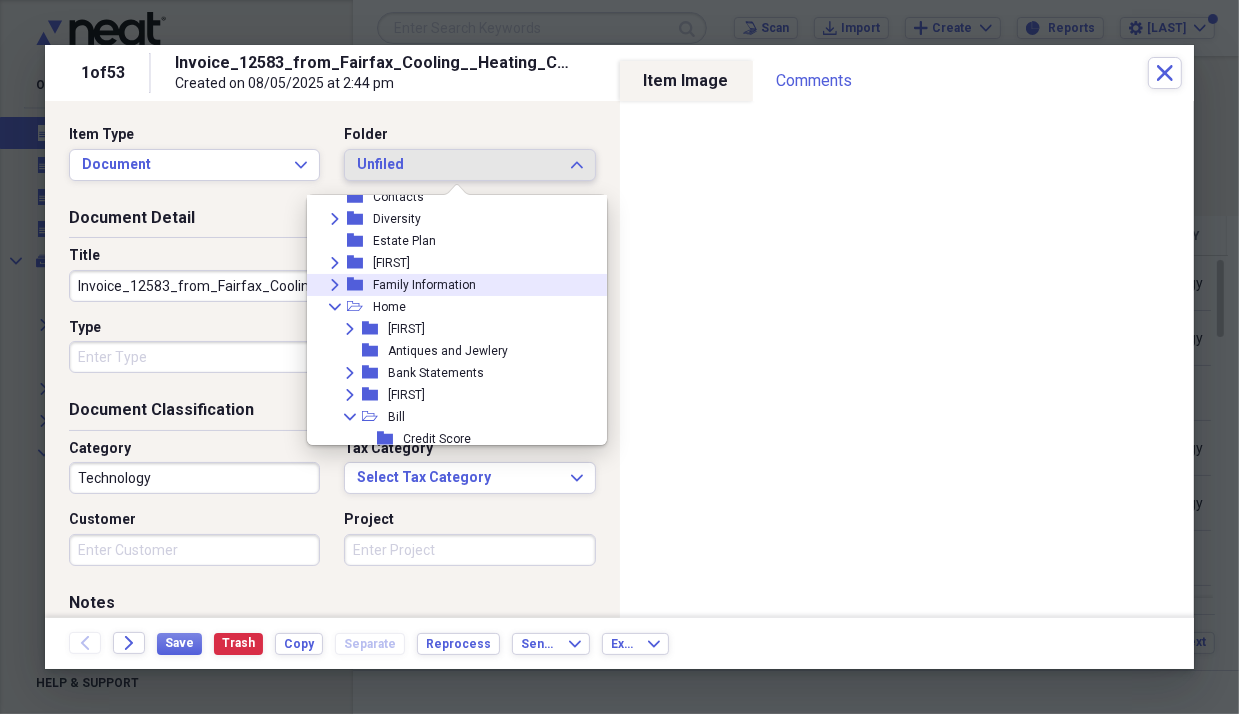 scroll, scrollTop: 100, scrollLeft: 0, axis: vertical 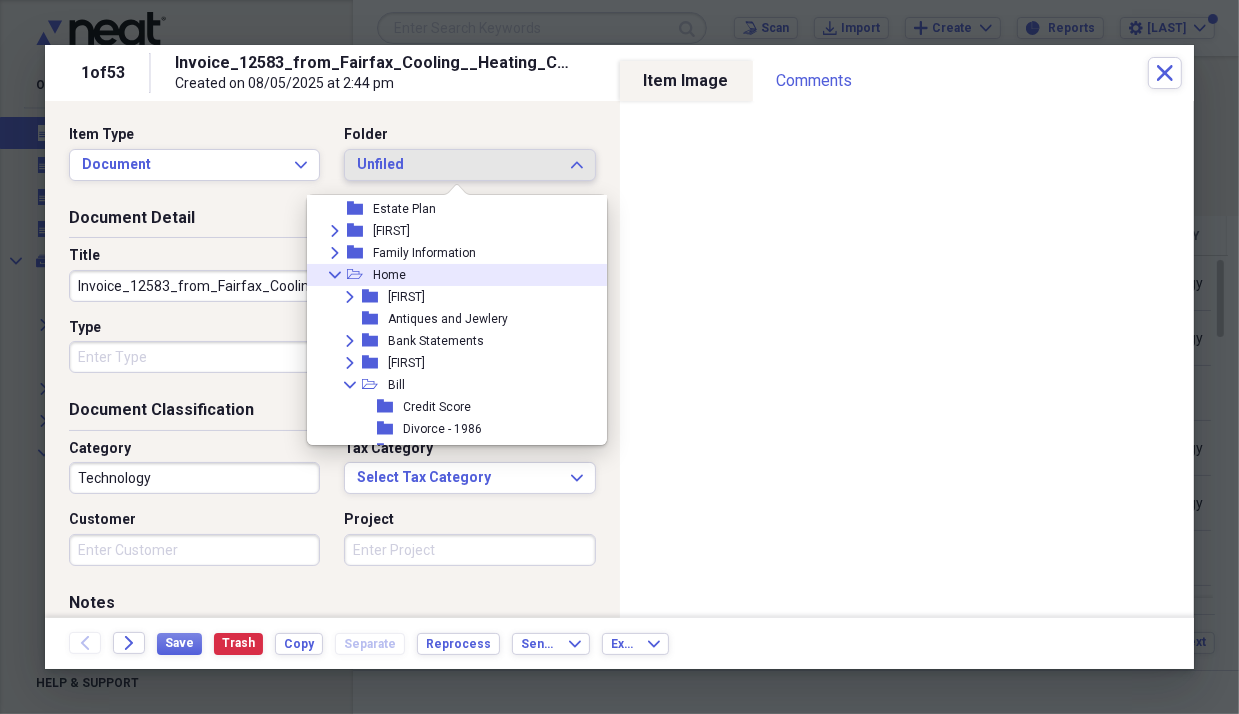 click 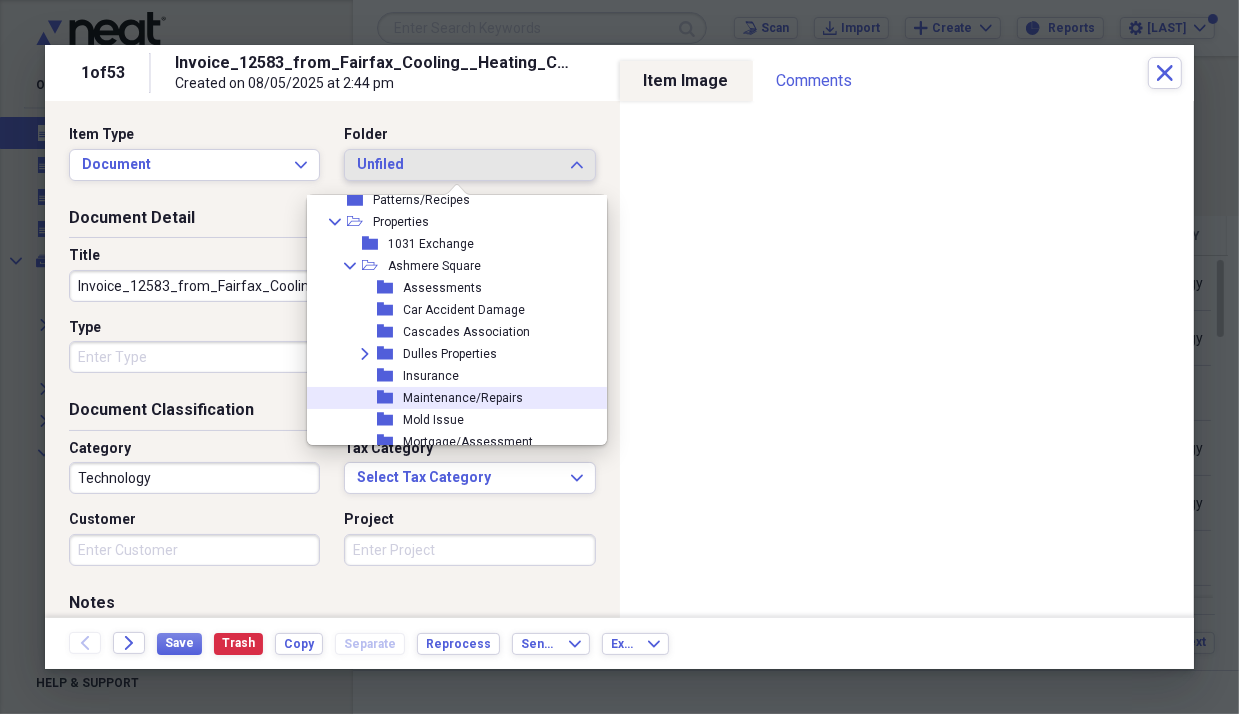 scroll, scrollTop: 100, scrollLeft: 0, axis: vertical 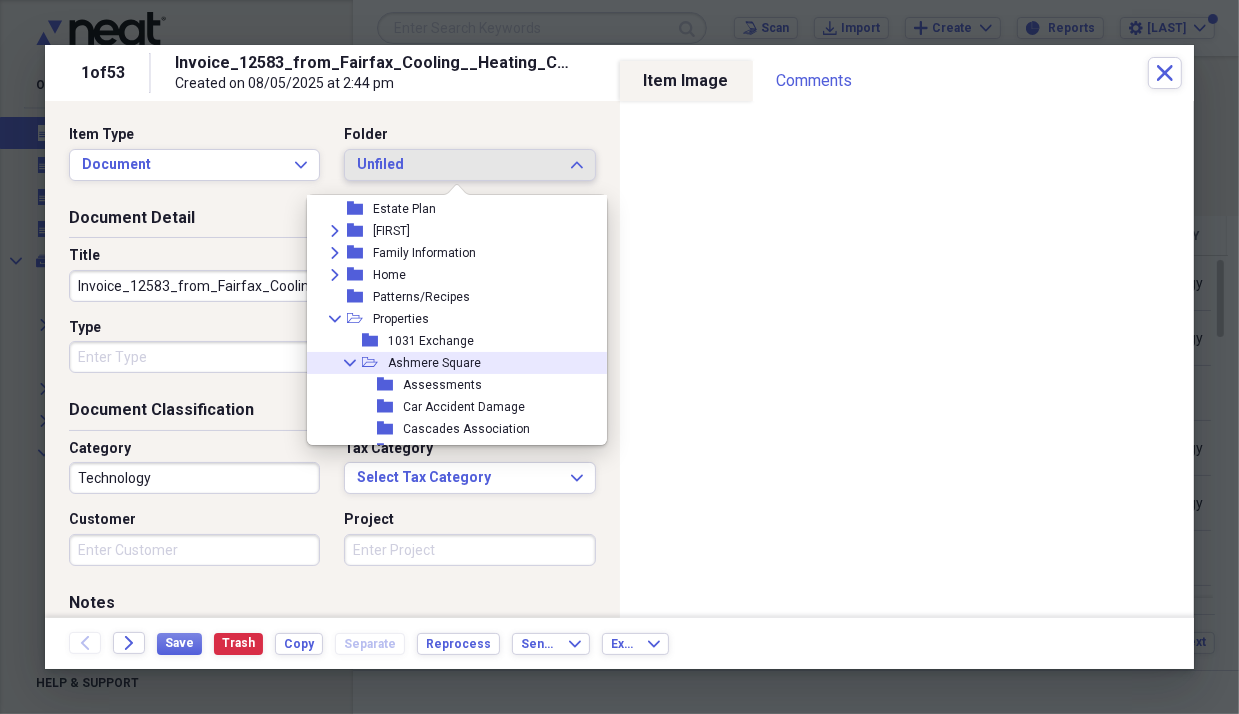 click on "Collapse" at bounding box center [350, 363] 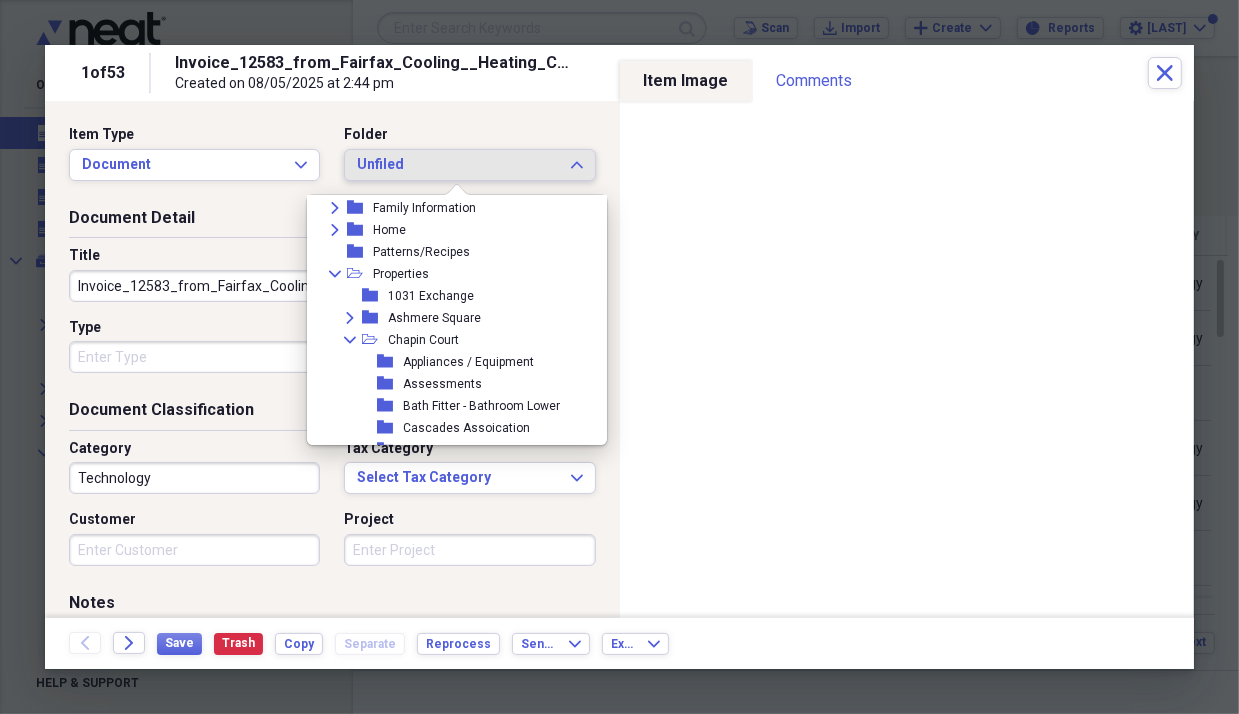 scroll, scrollTop: 100, scrollLeft: 0, axis: vertical 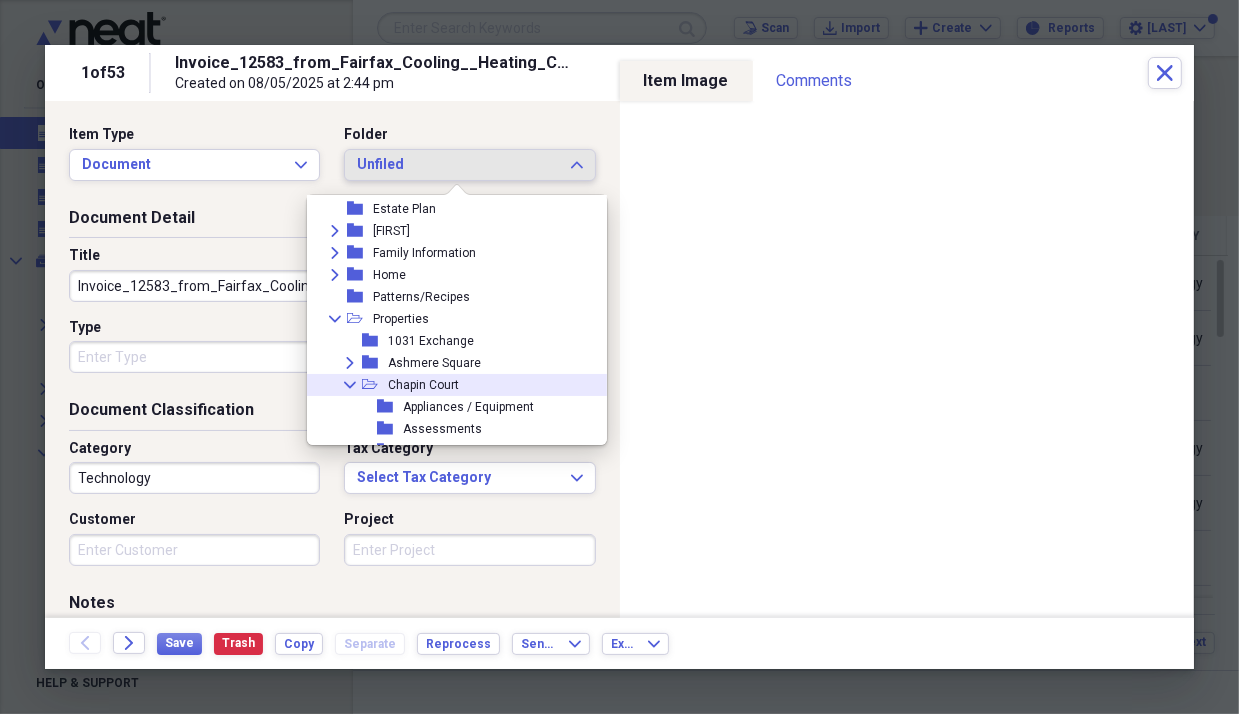 click on "Collapse" 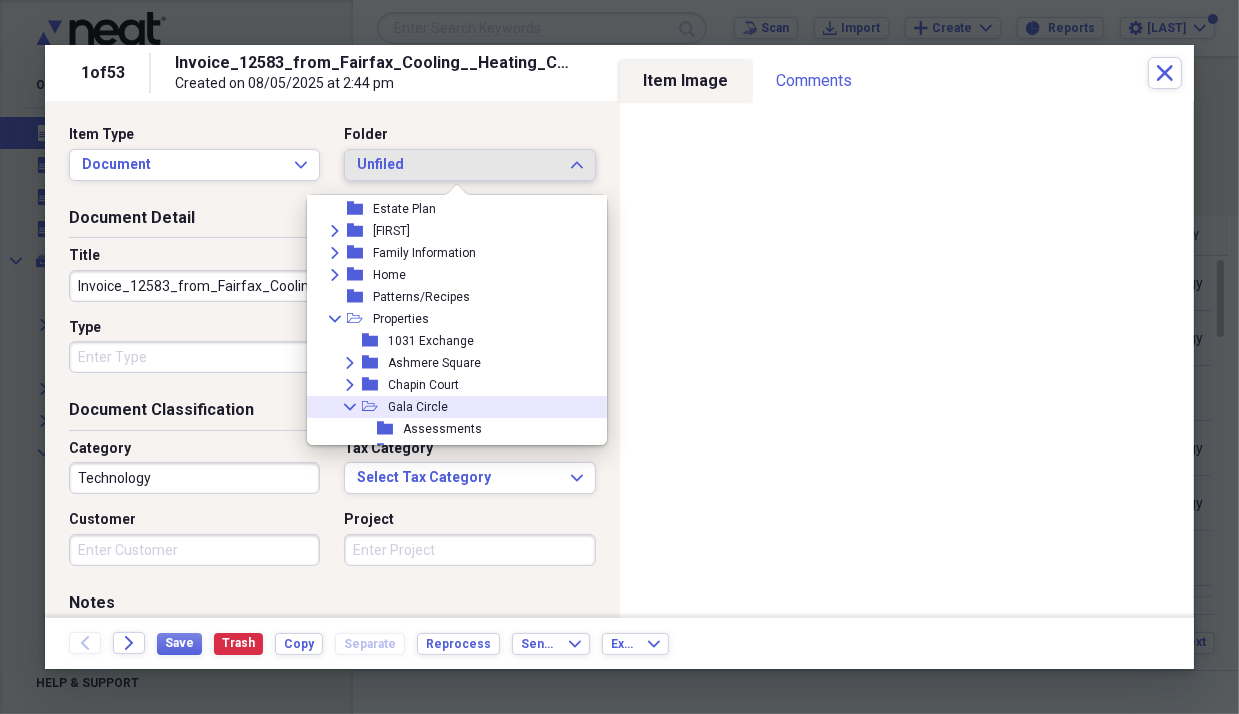 scroll, scrollTop: 200, scrollLeft: 0, axis: vertical 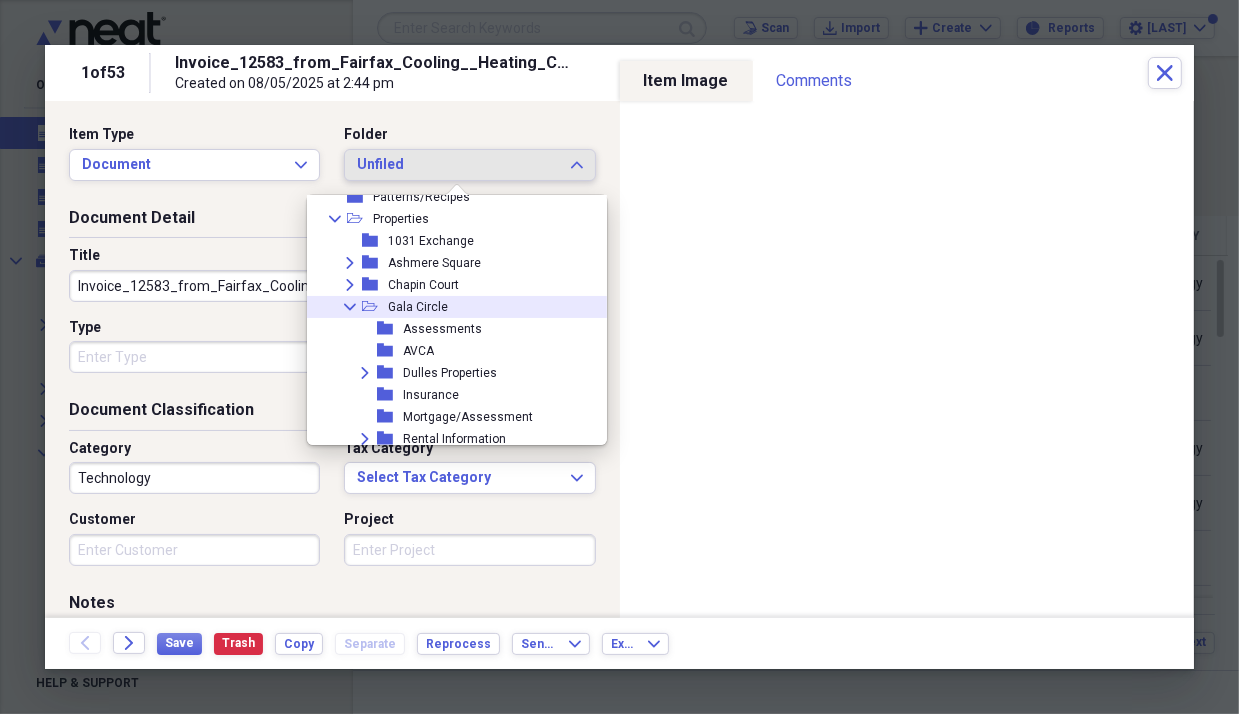 click on "Collapse" at bounding box center (350, 307) 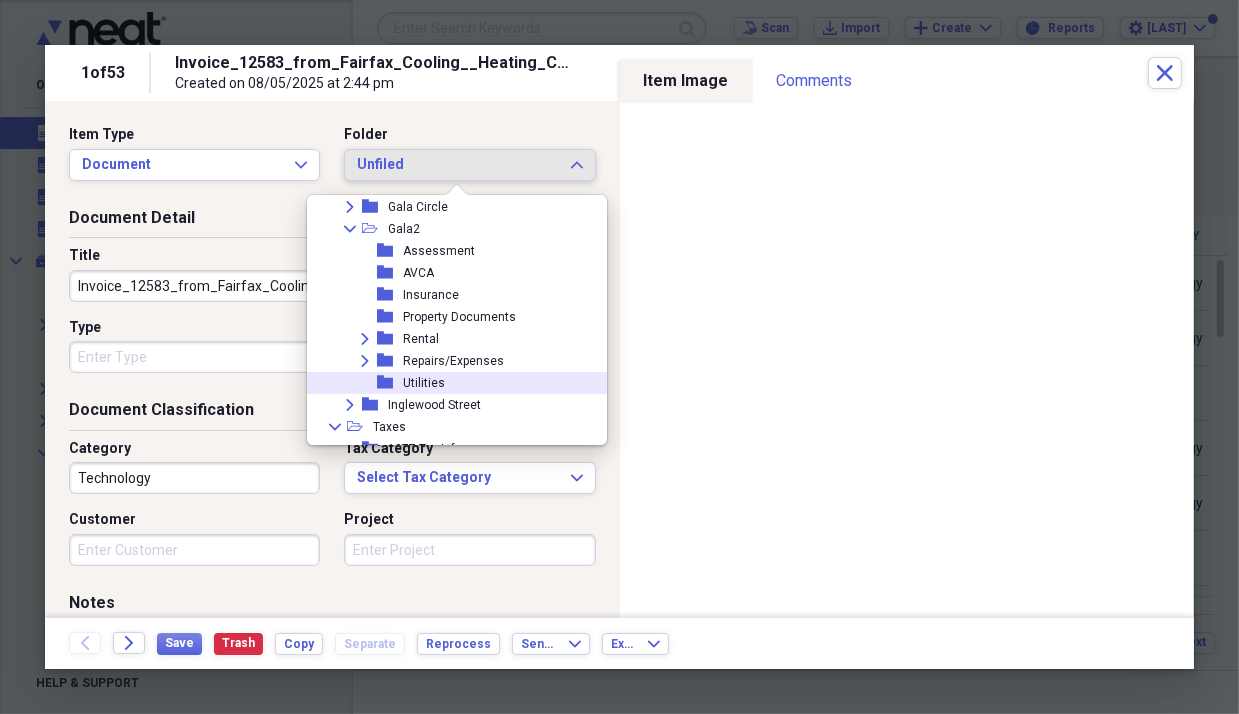 scroll, scrollTop: 340, scrollLeft: 0, axis: vertical 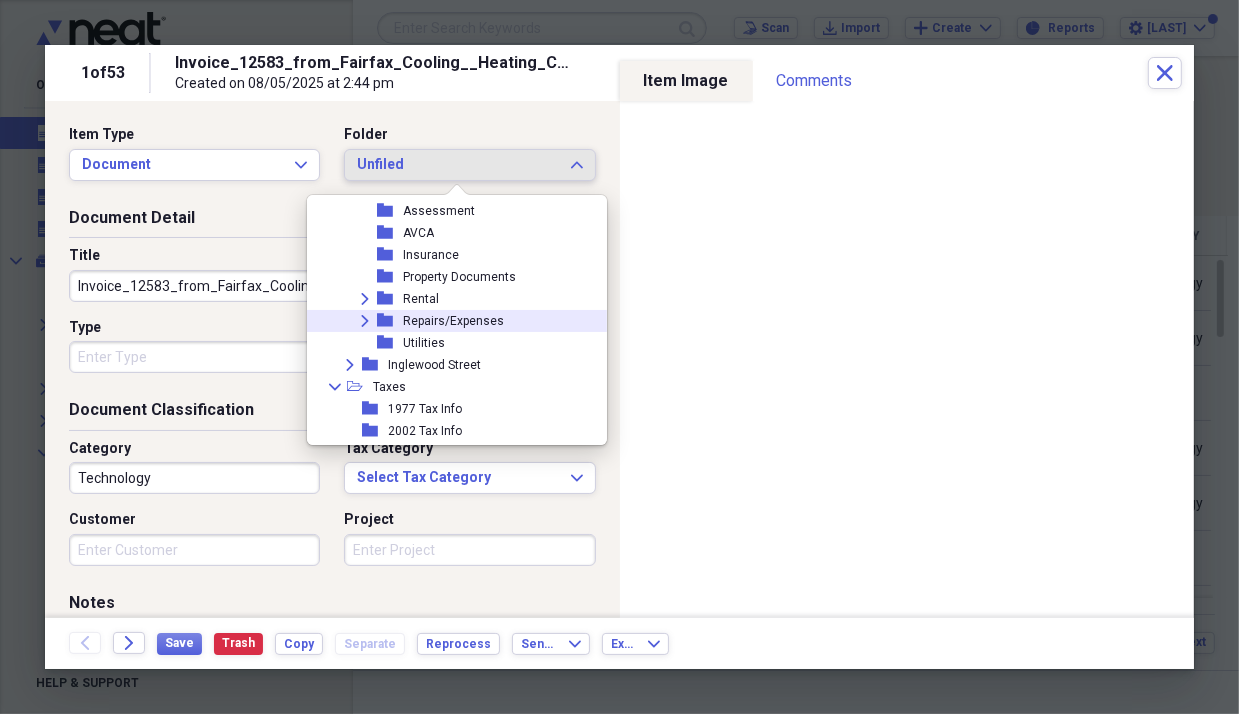 click 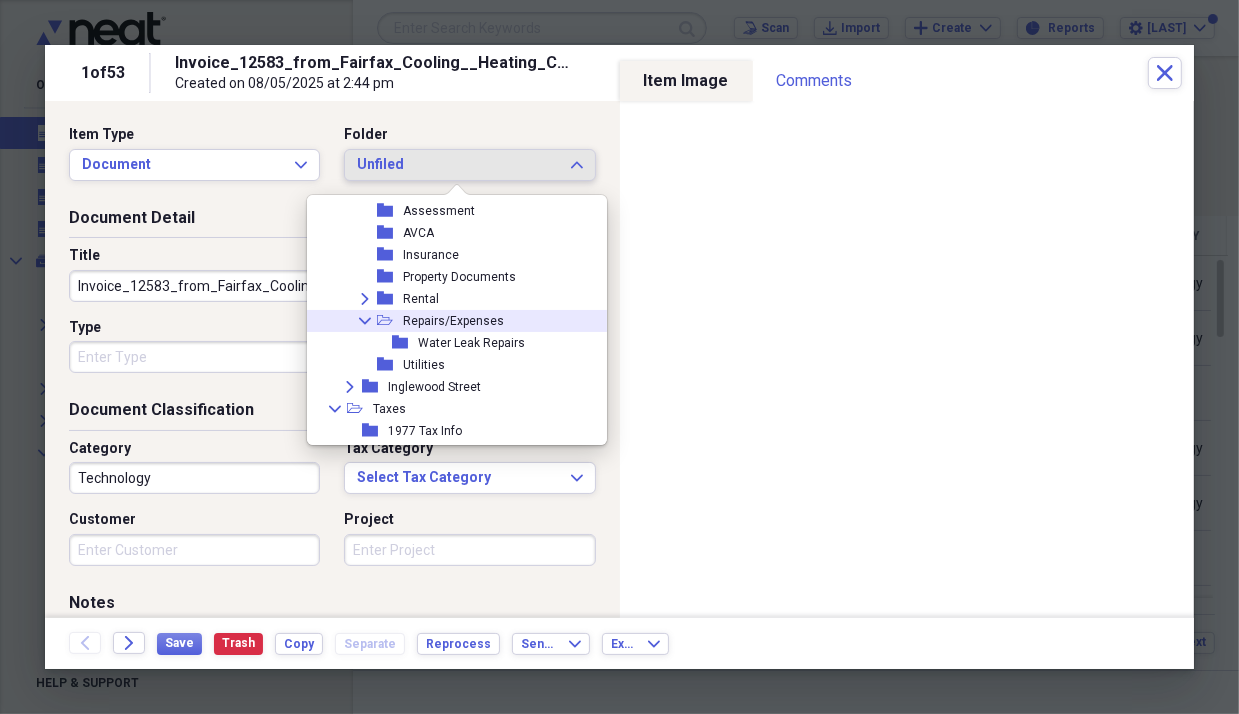 click on "Repairs/Expenses" at bounding box center (453, 321) 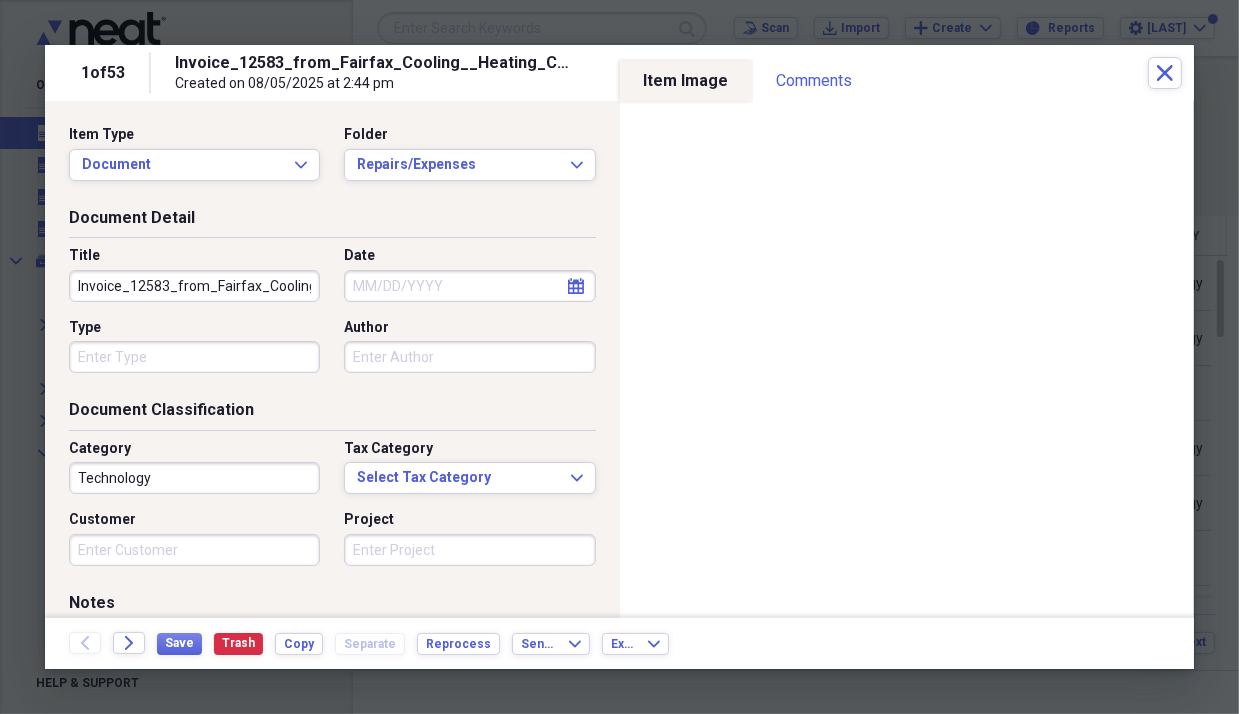 drag, startPoint x: 208, startPoint y: 283, endPoint x: 31, endPoint y: 264, distance: 178.01685 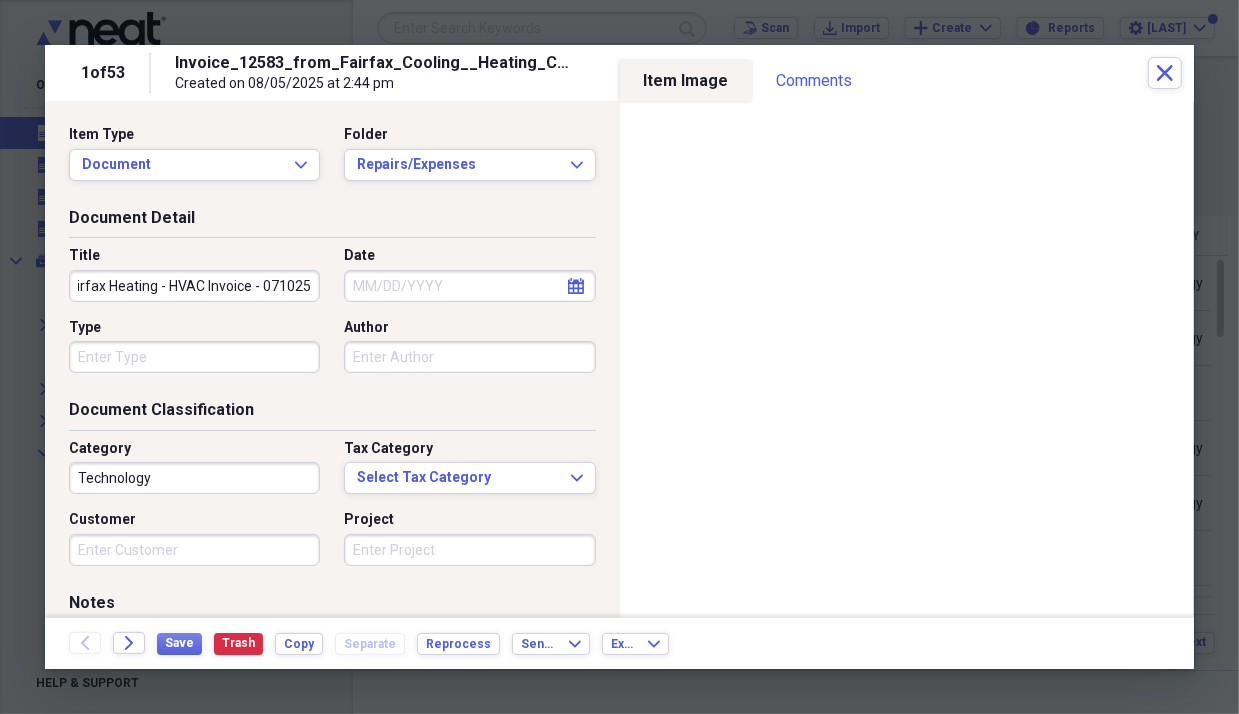 scroll, scrollTop: 0, scrollLeft: 24, axis: horizontal 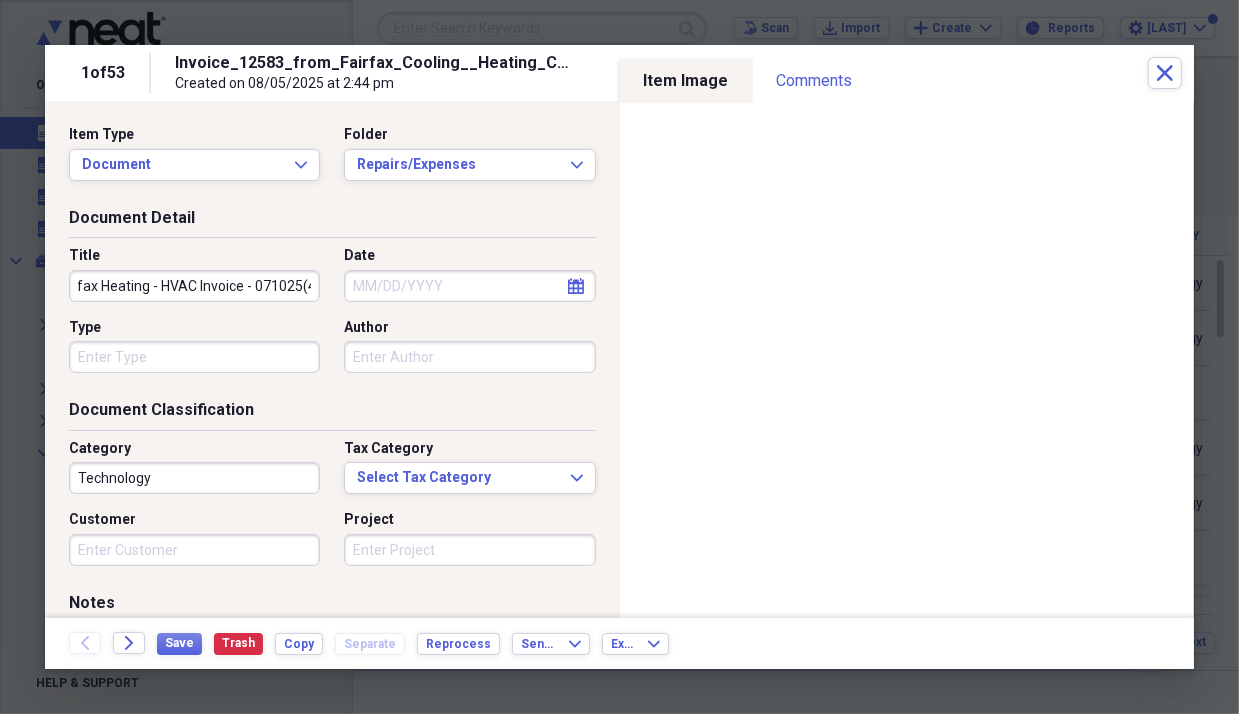 type on "Fairfax Heating - HVAC Invoice - 071025(4)" 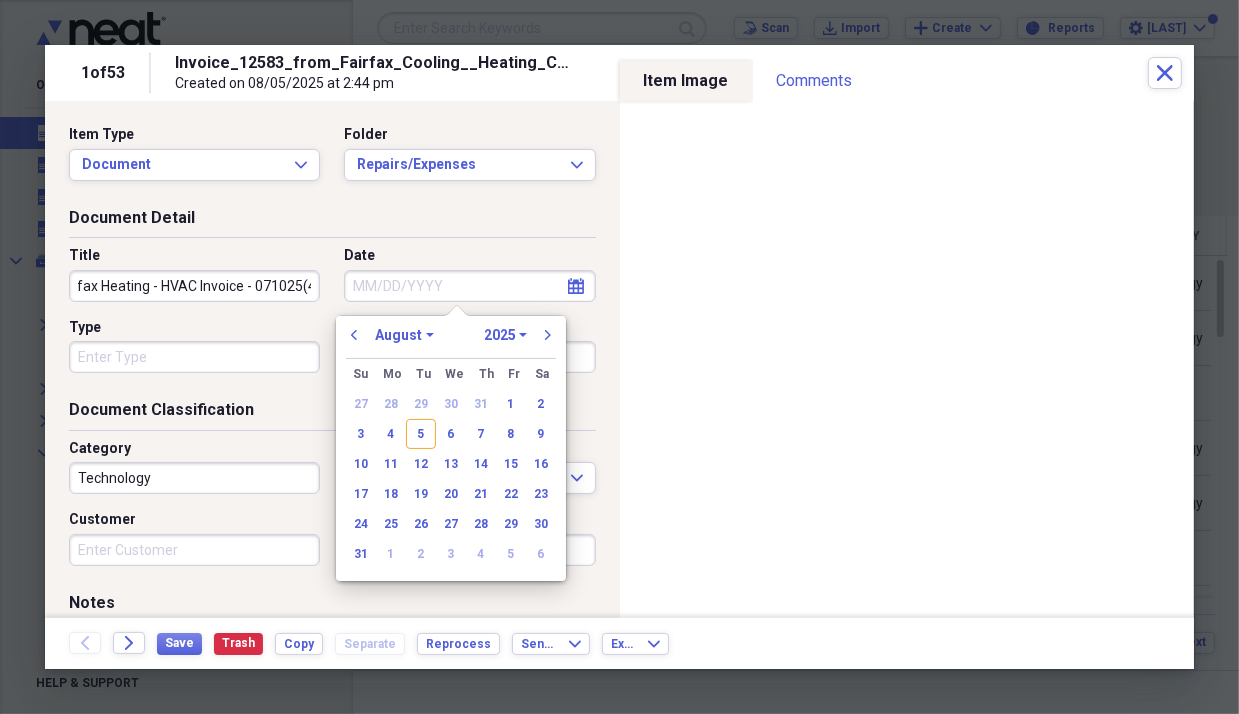 click on "Date" at bounding box center (469, 286) 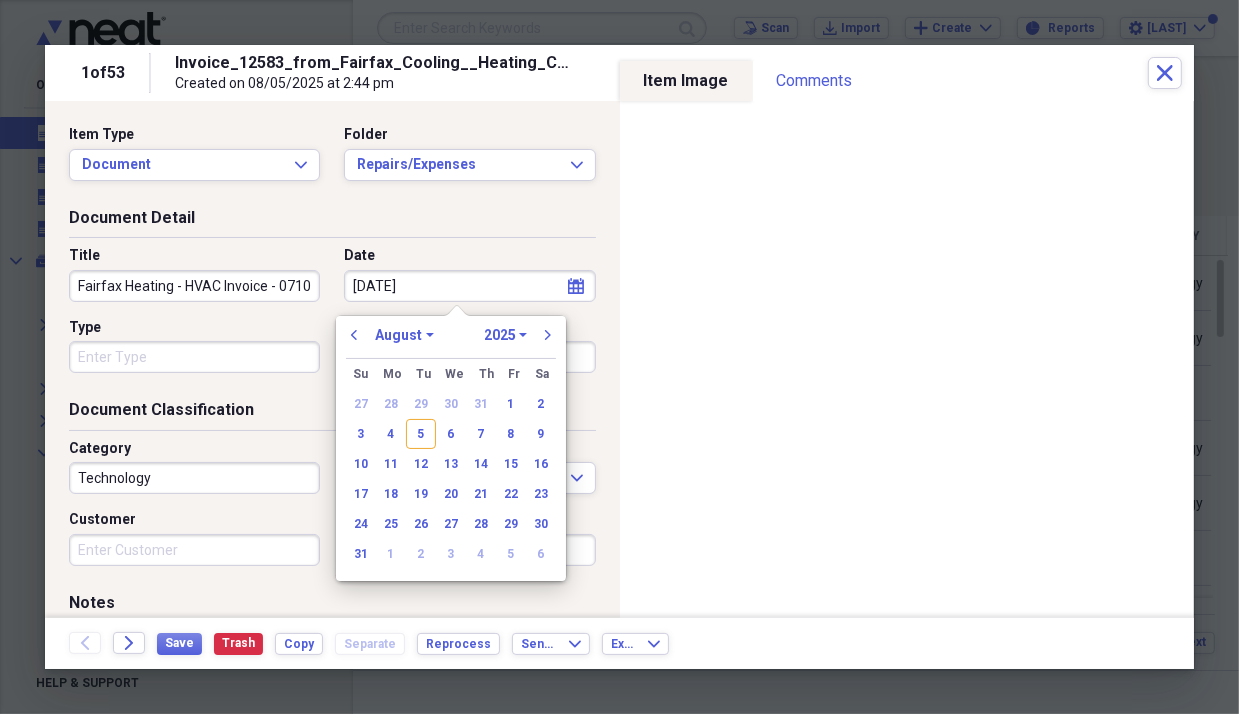 type on "[DATE]" 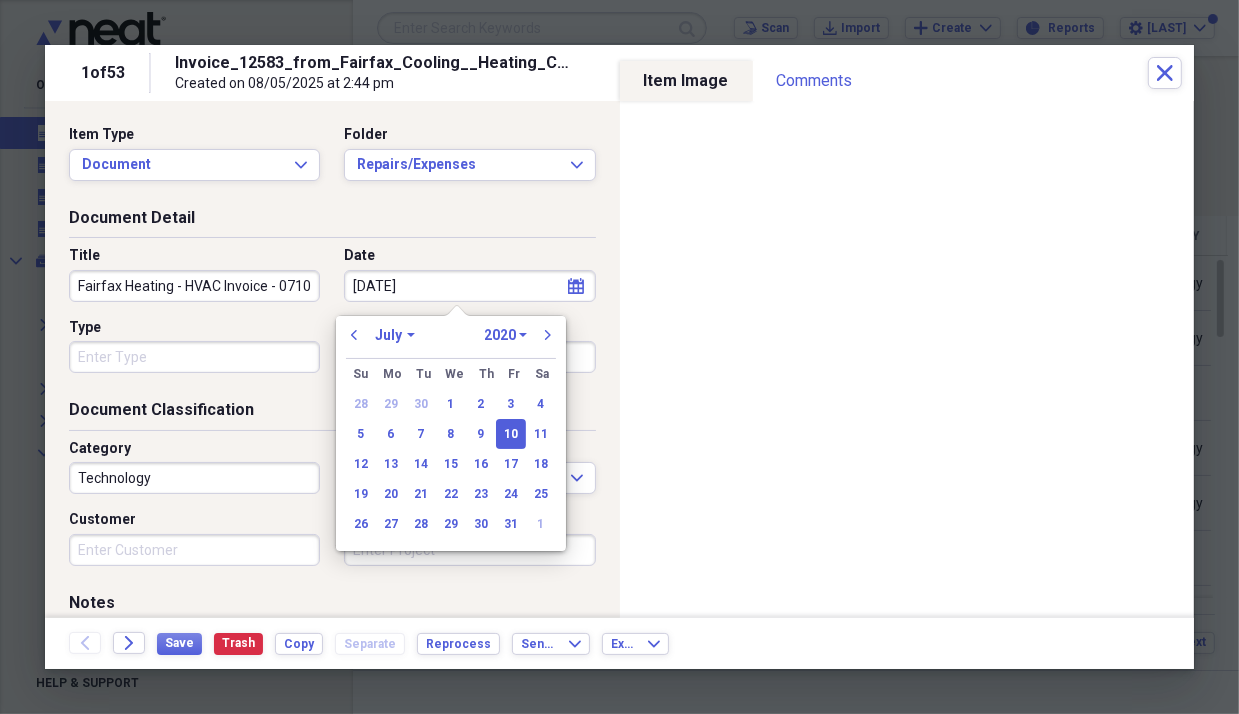 type on "07/10/2025" 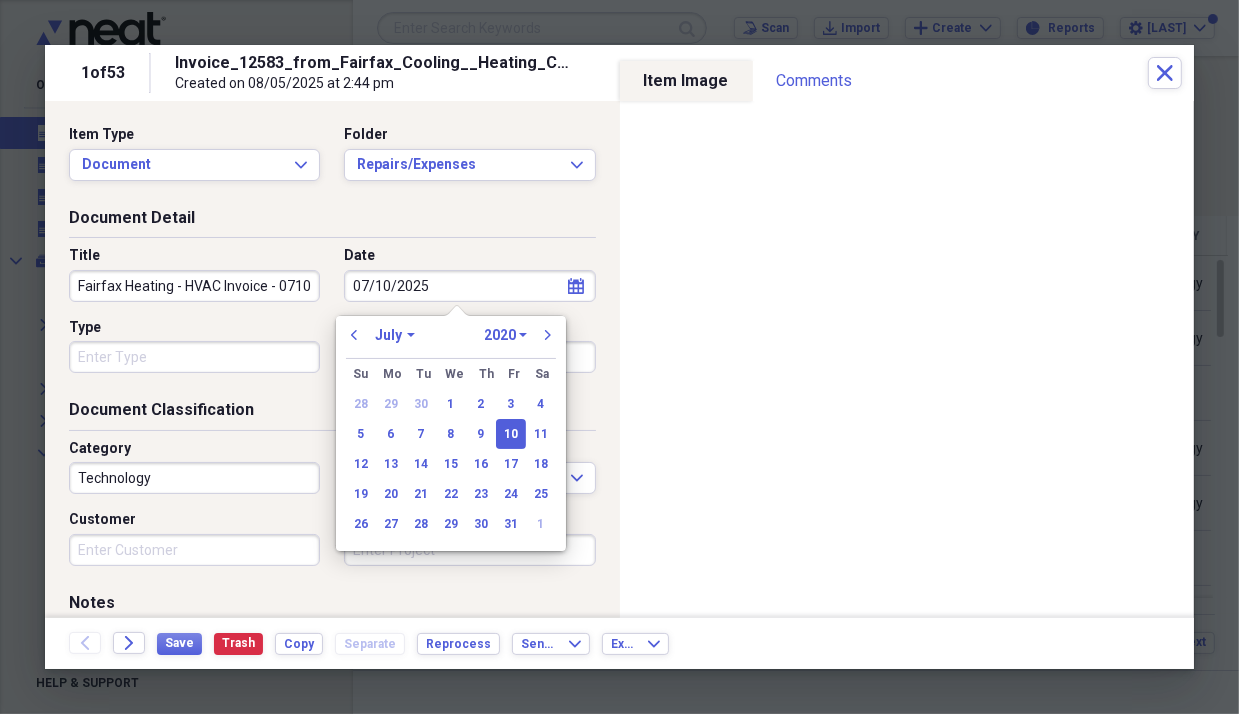 select on "2025" 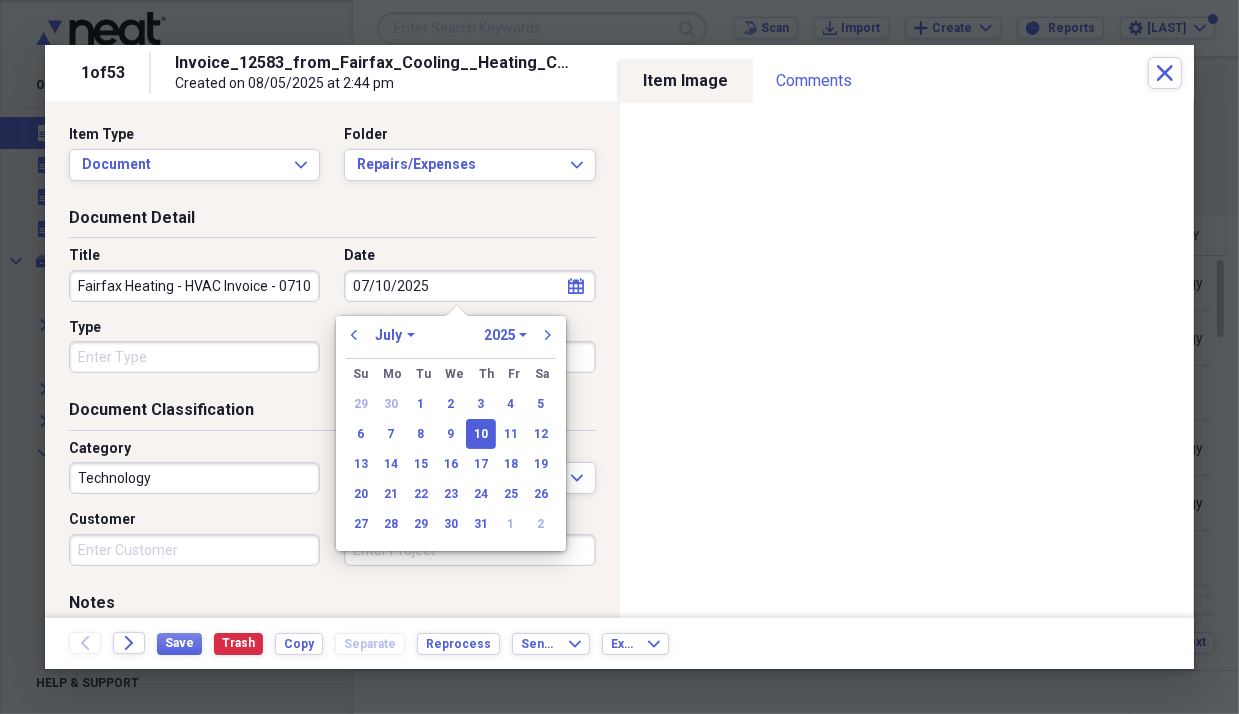 type on "07/10/2025" 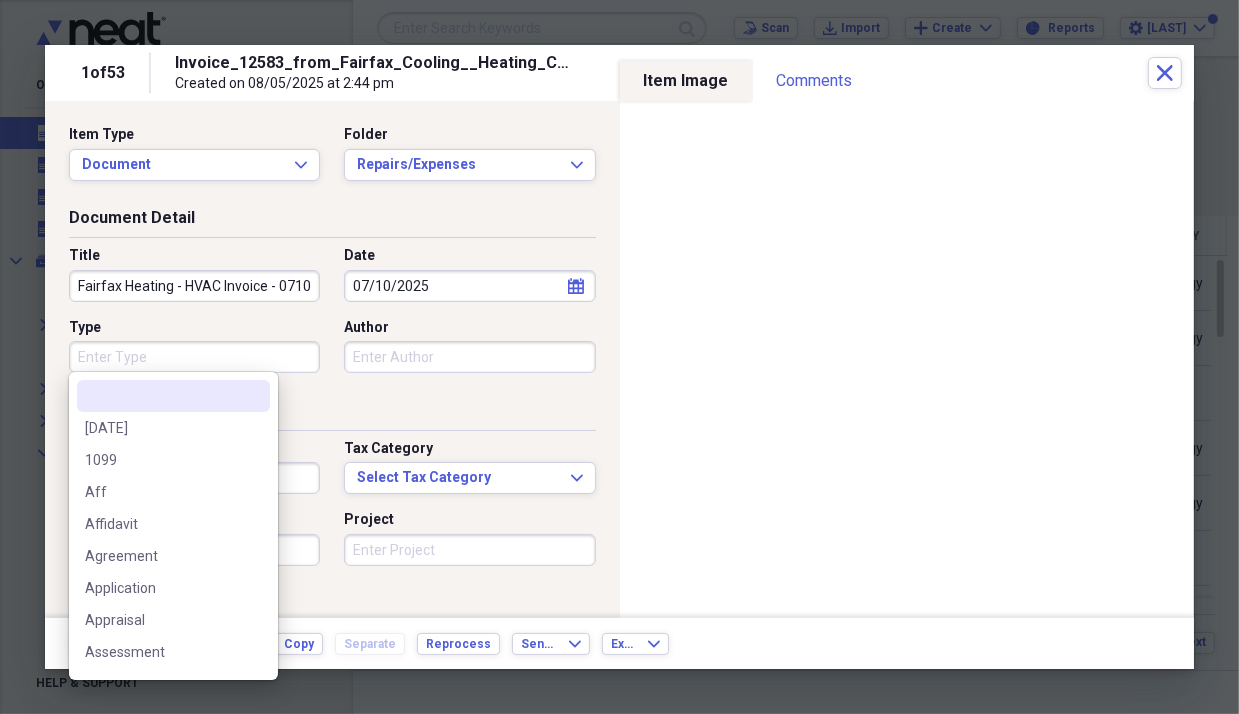 click on "Type" at bounding box center [194, 357] 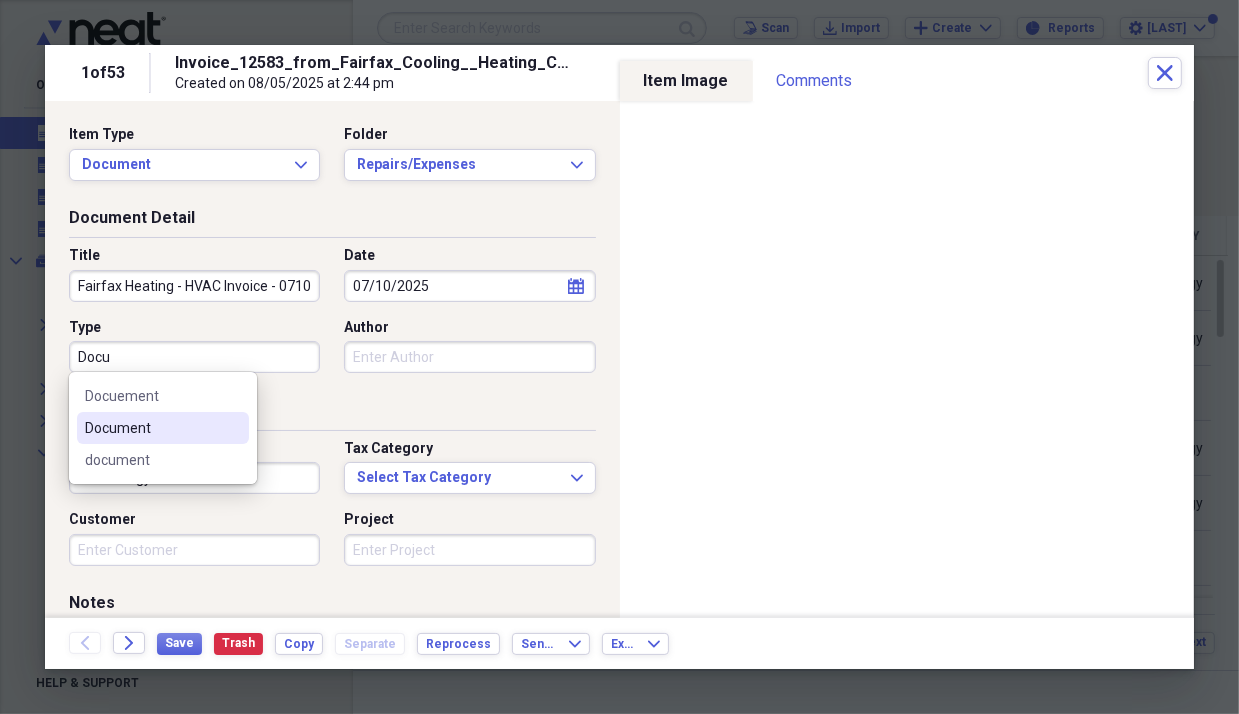 click on "Document" at bounding box center (151, 428) 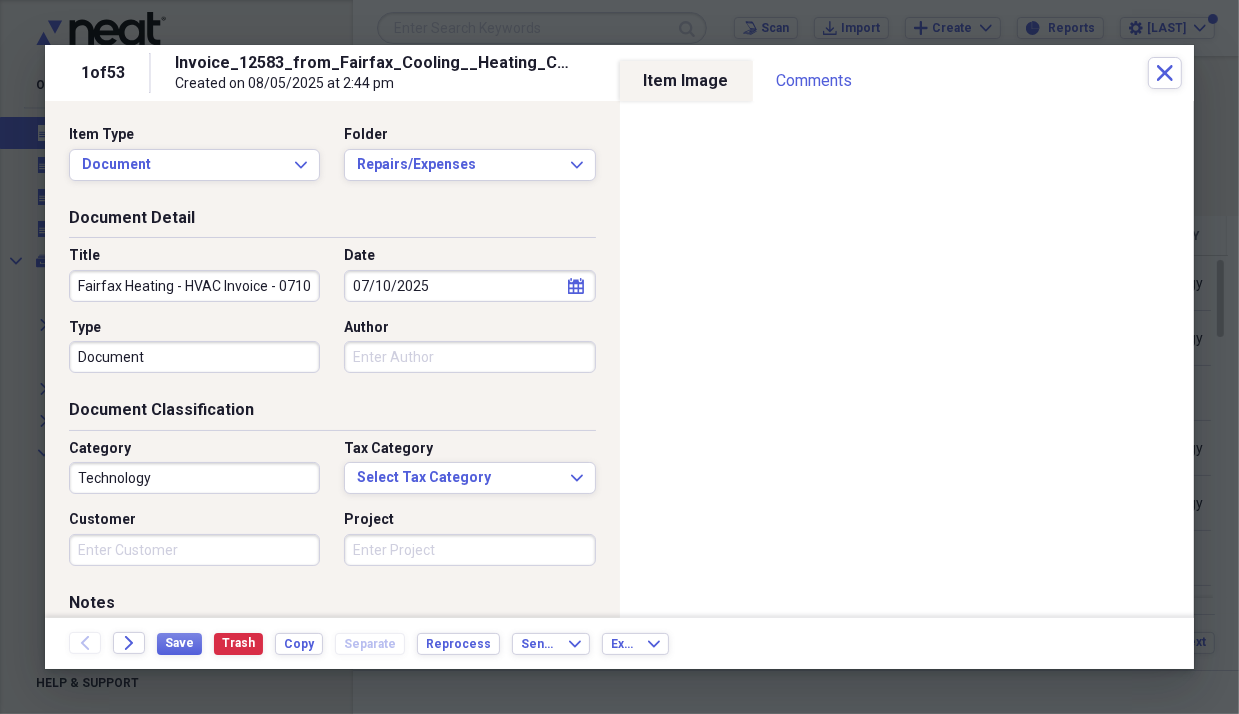 click on "Technology" at bounding box center [194, 478] 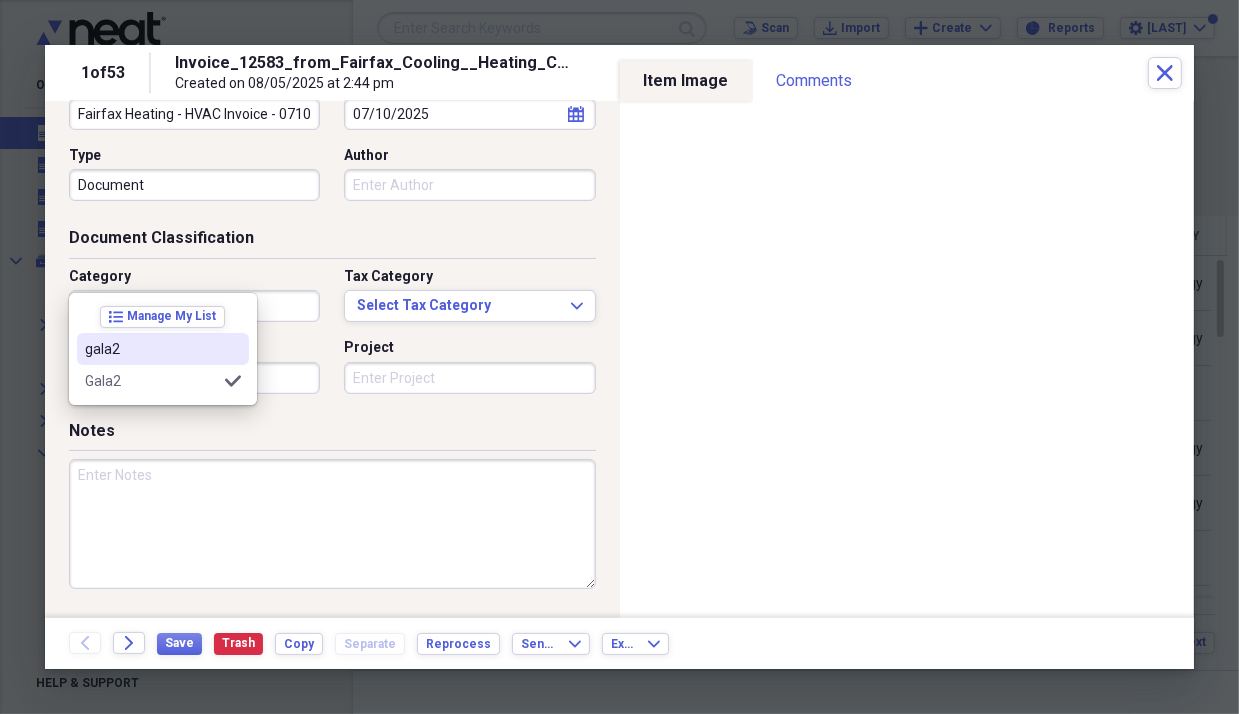 scroll, scrollTop: 200, scrollLeft: 0, axis: vertical 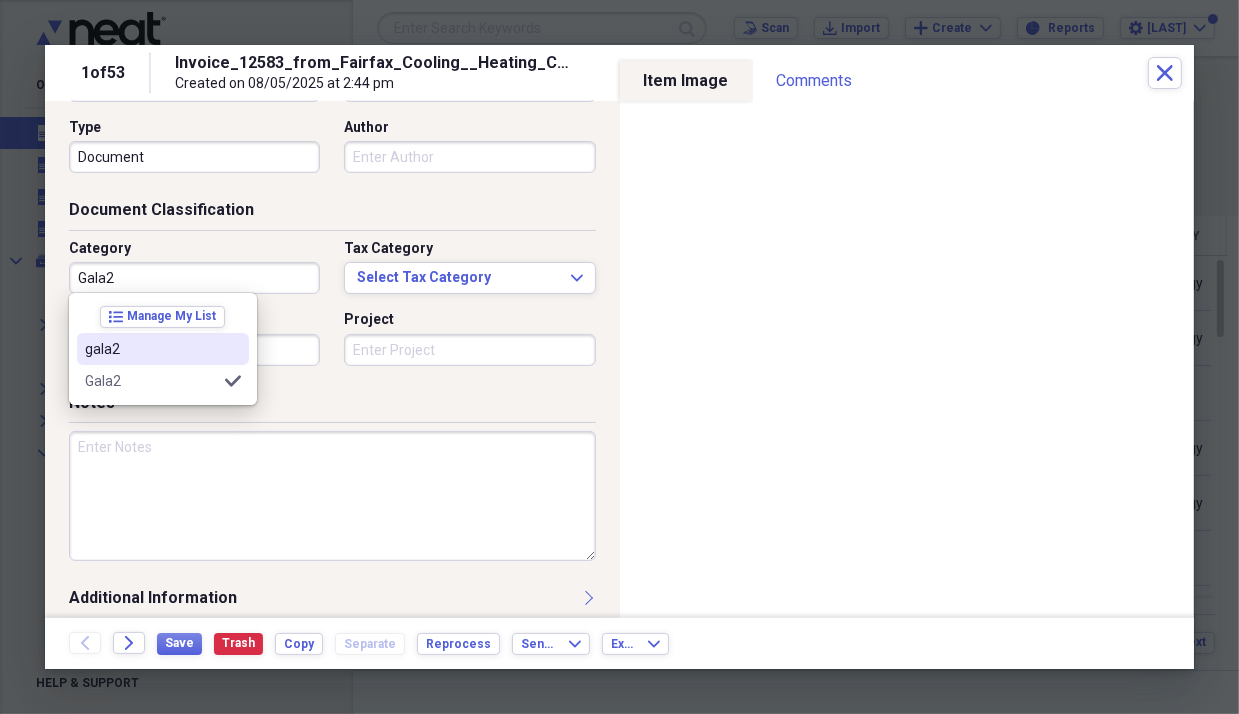 type on "Gala2" 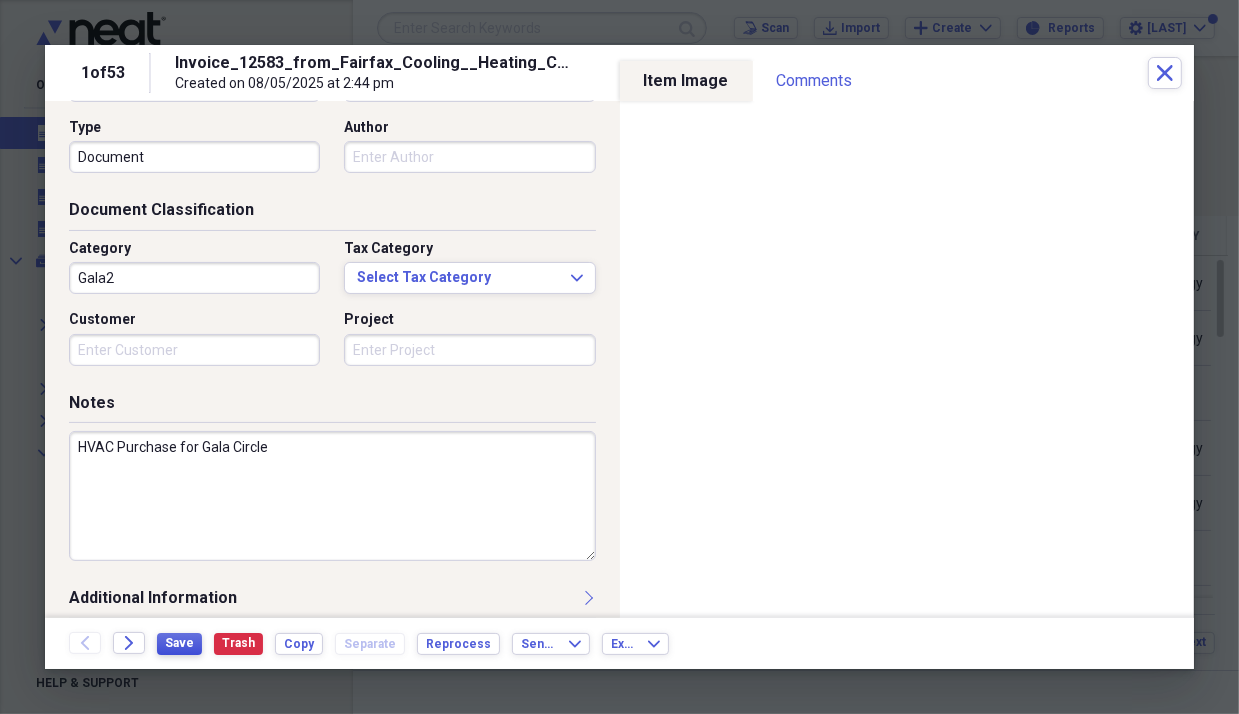 type on "HVAC Purchase for Gala Circle" 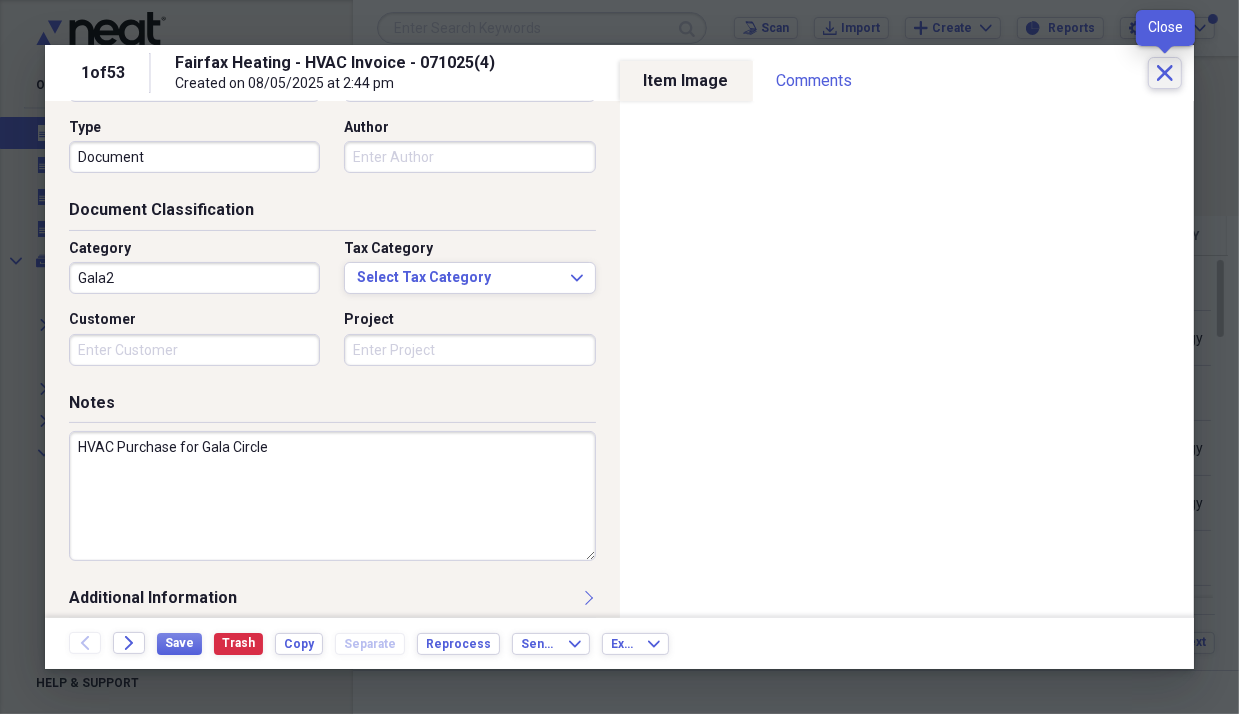 click on "Close" 